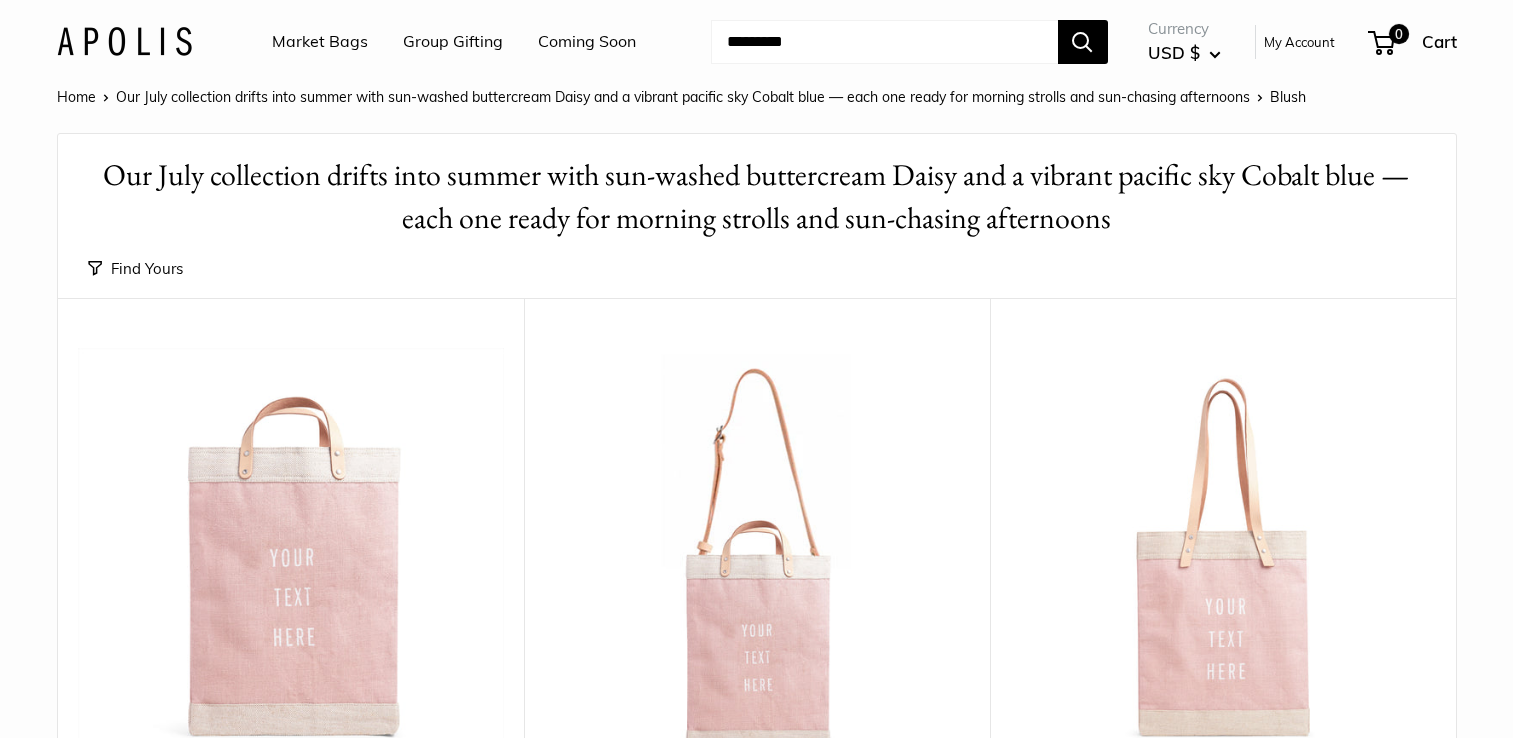 scroll, scrollTop: 300, scrollLeft: 0, axis: vertical 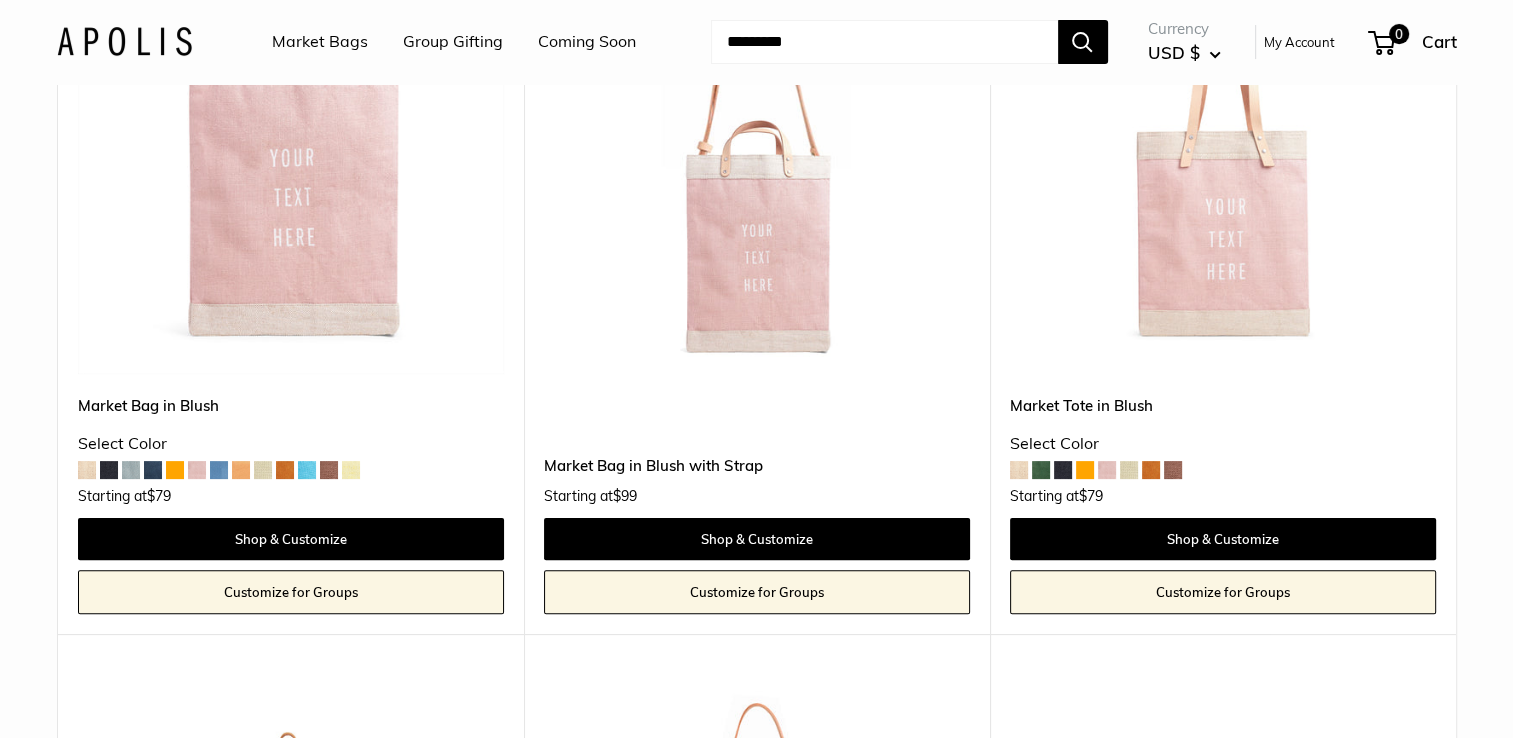 click at bounding box center [1063, 470] 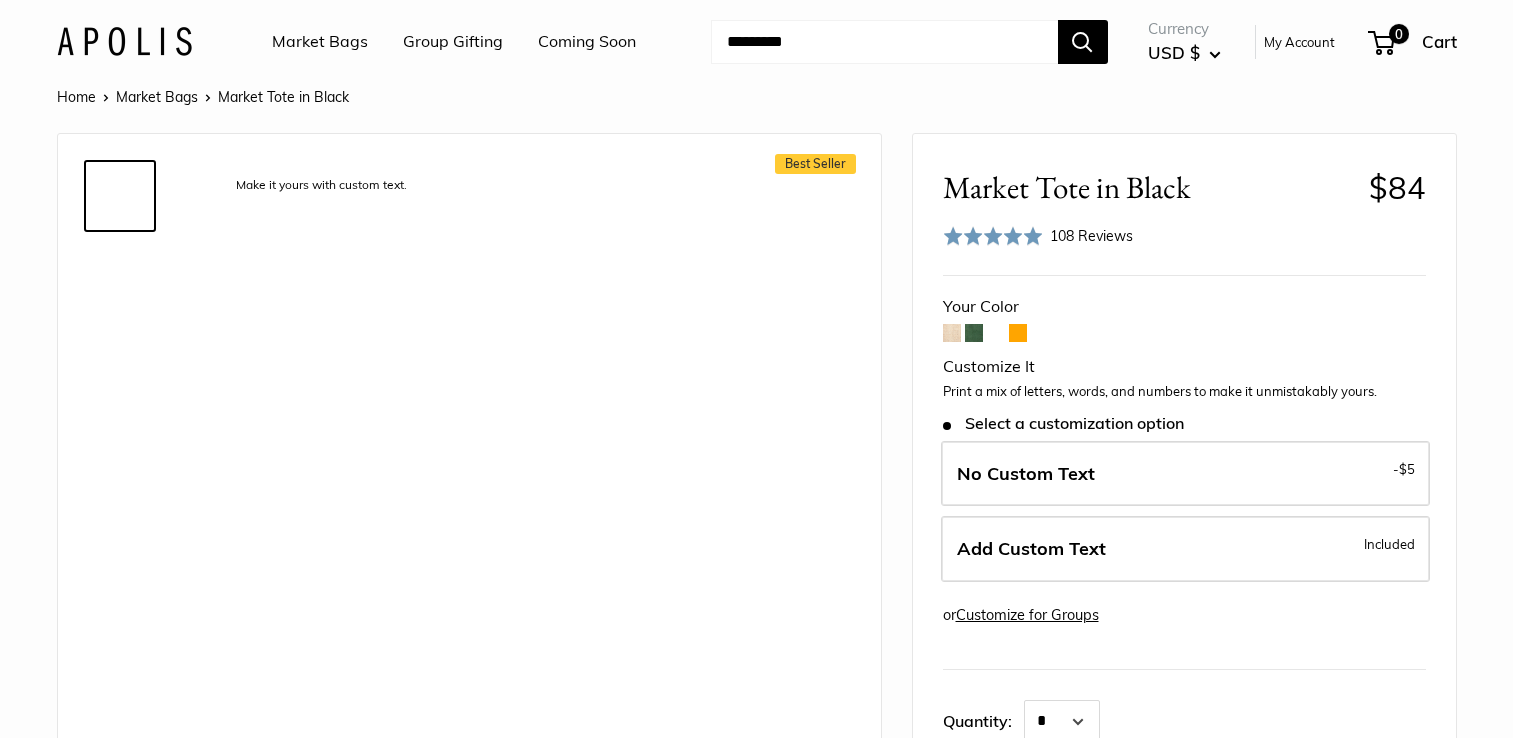scroll, scrollTop: 0, scrollLeft: 0, axis: both 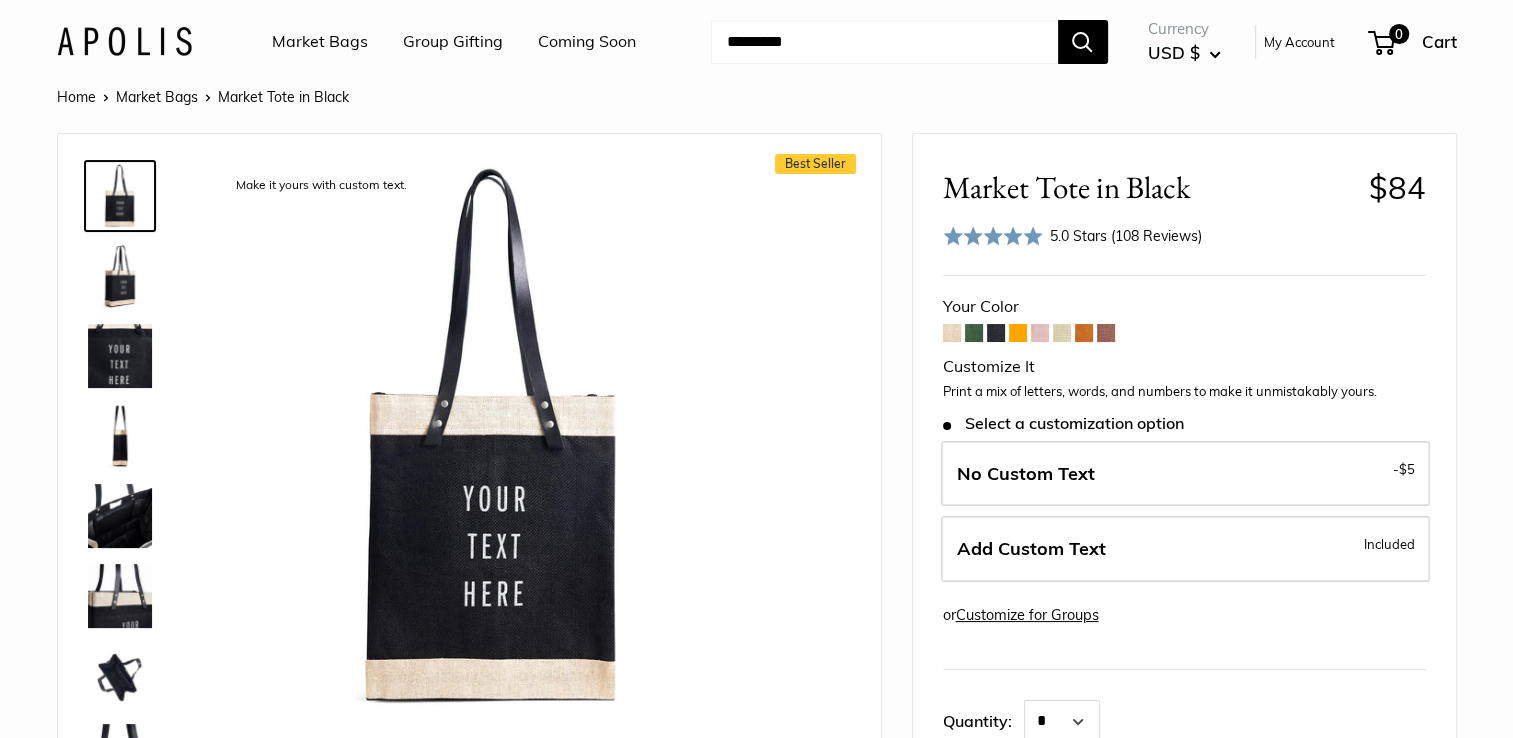 click at bounding box center [952, 333] 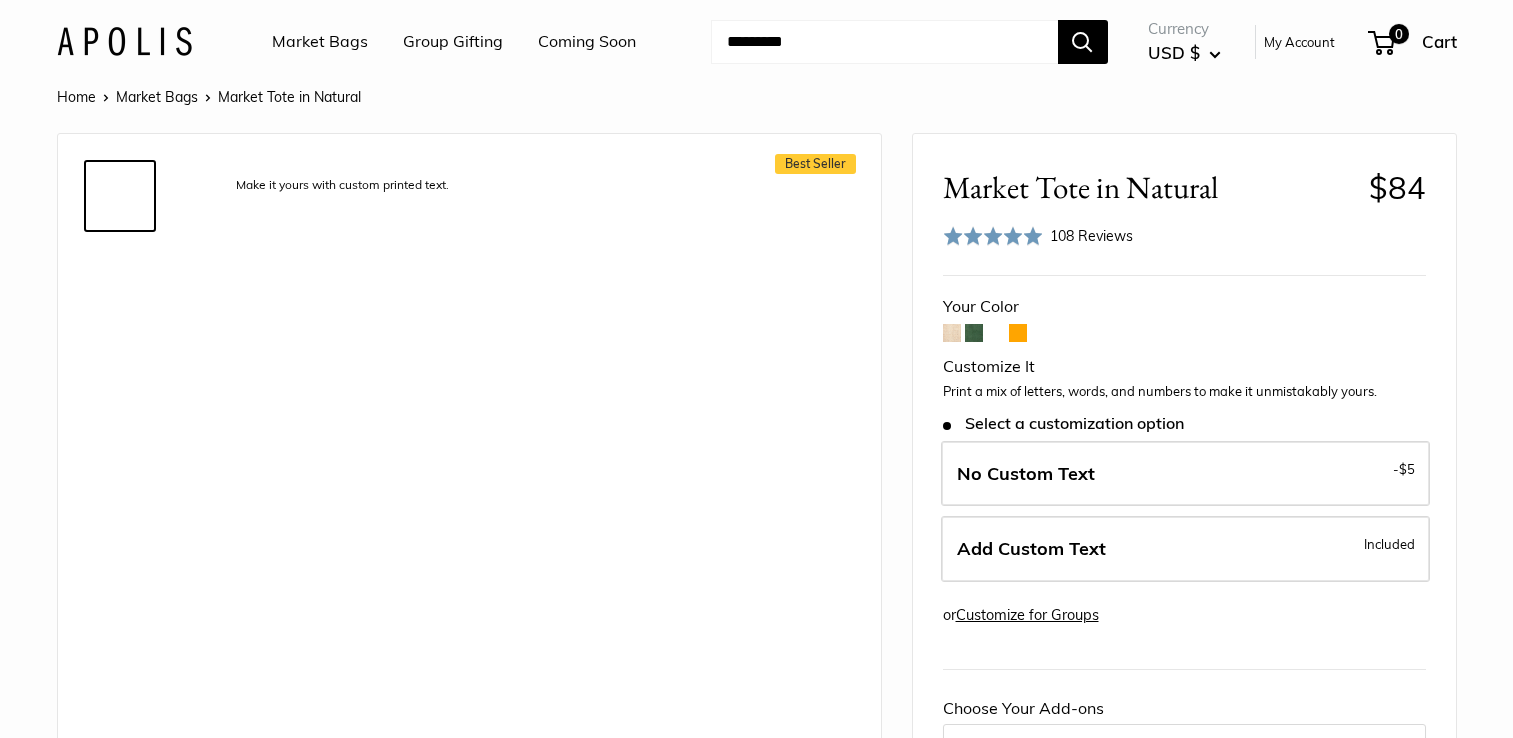 scroll, scrollTop: 0, scrollLeft: 0, axis: both 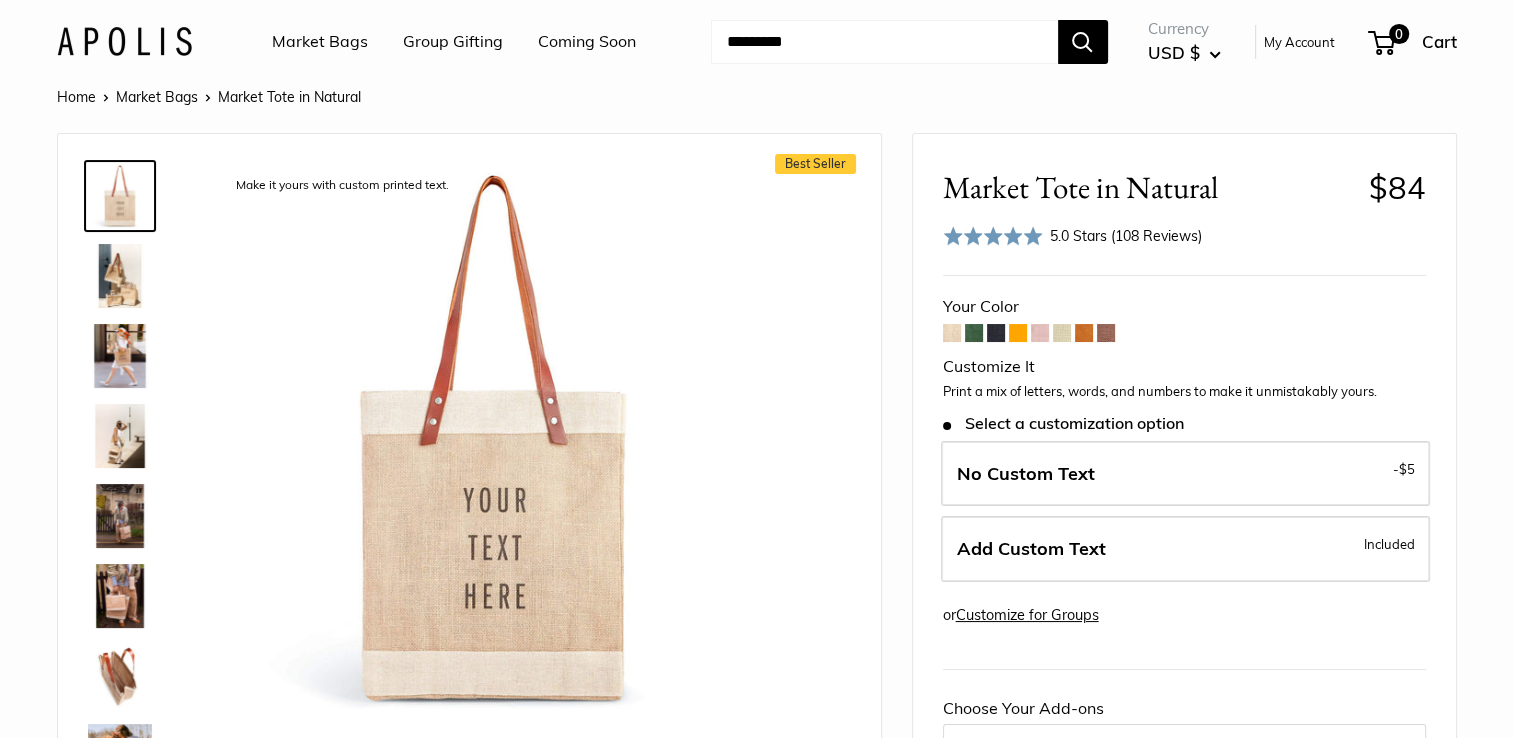 click at bounding box center [120, 276] 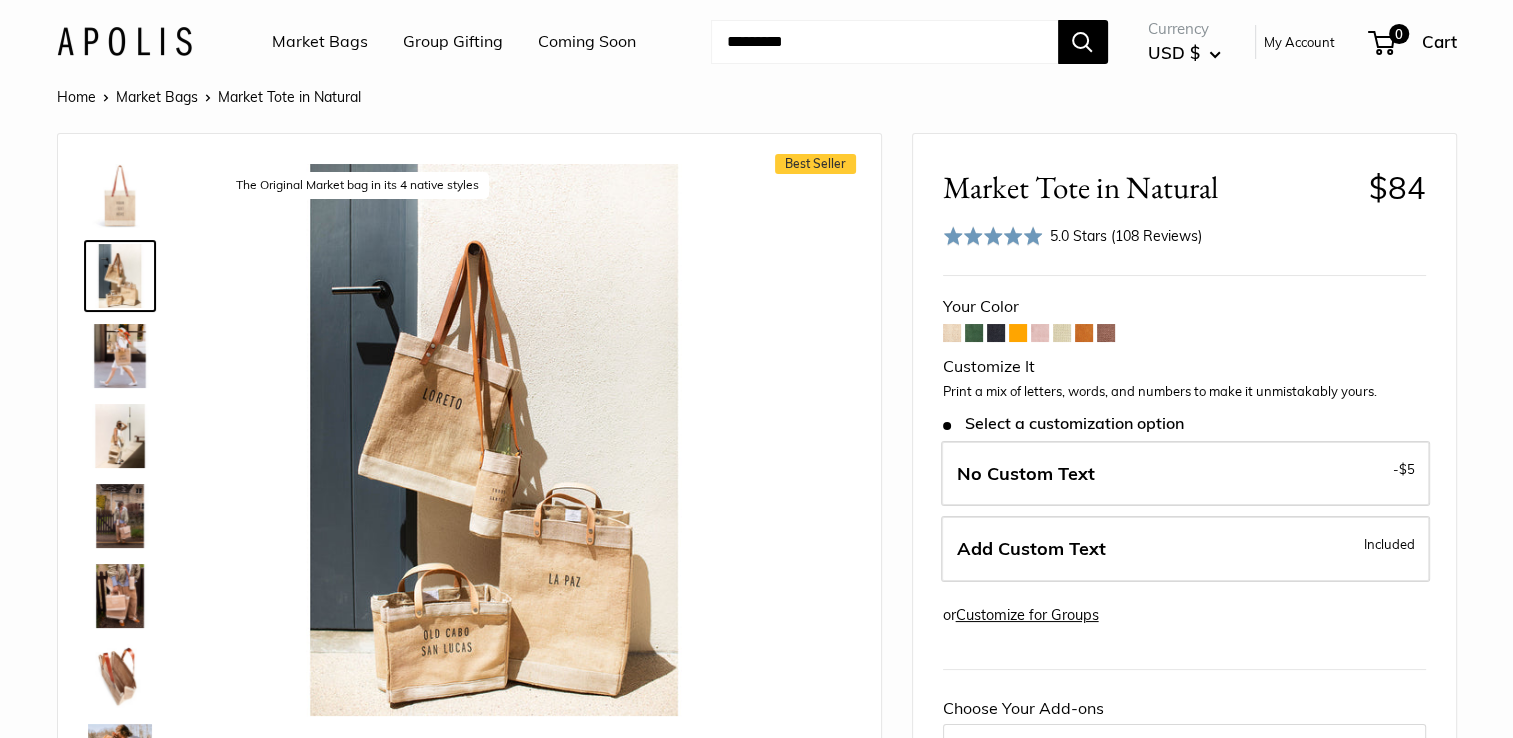 click at bounding box center (120, 356) 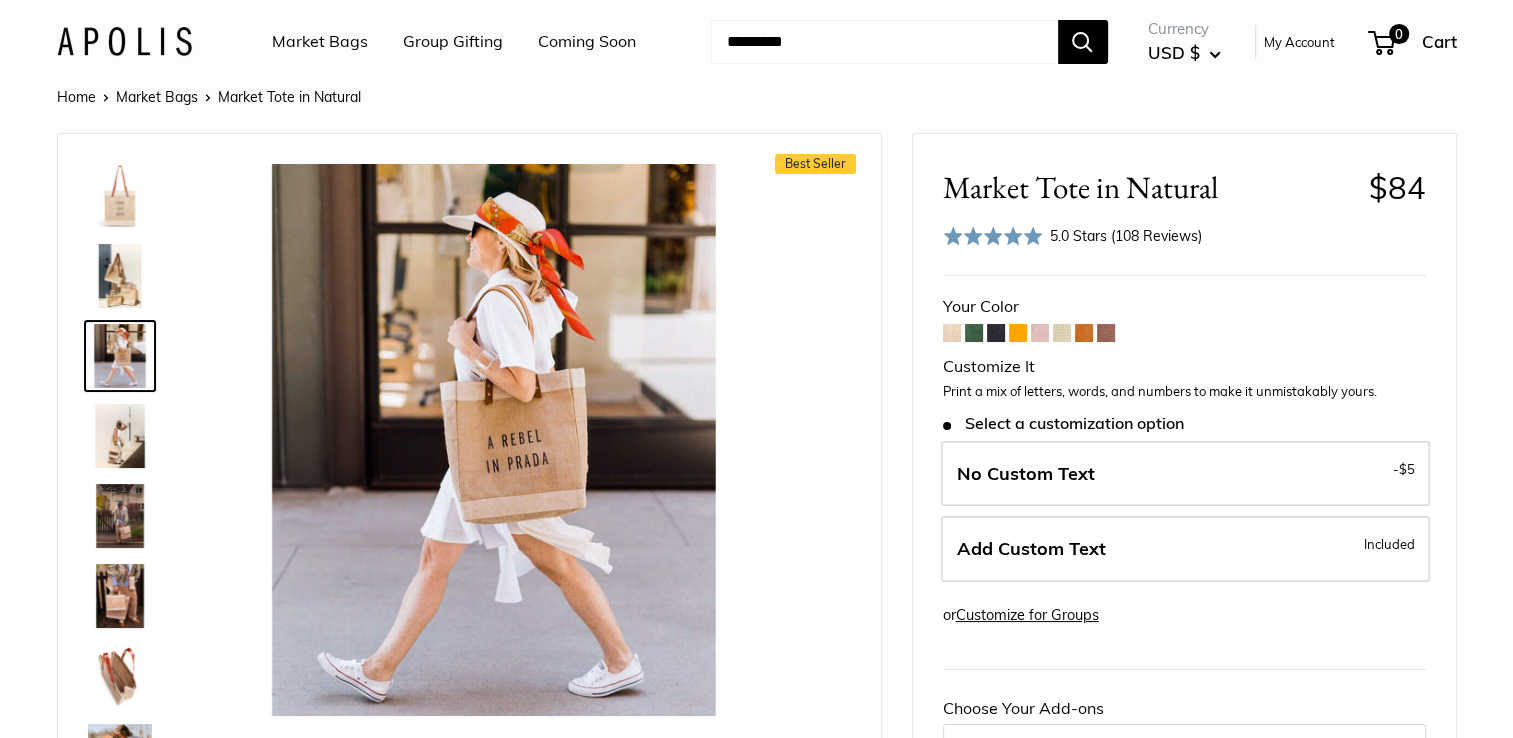 click at bounding box center [120, 436] 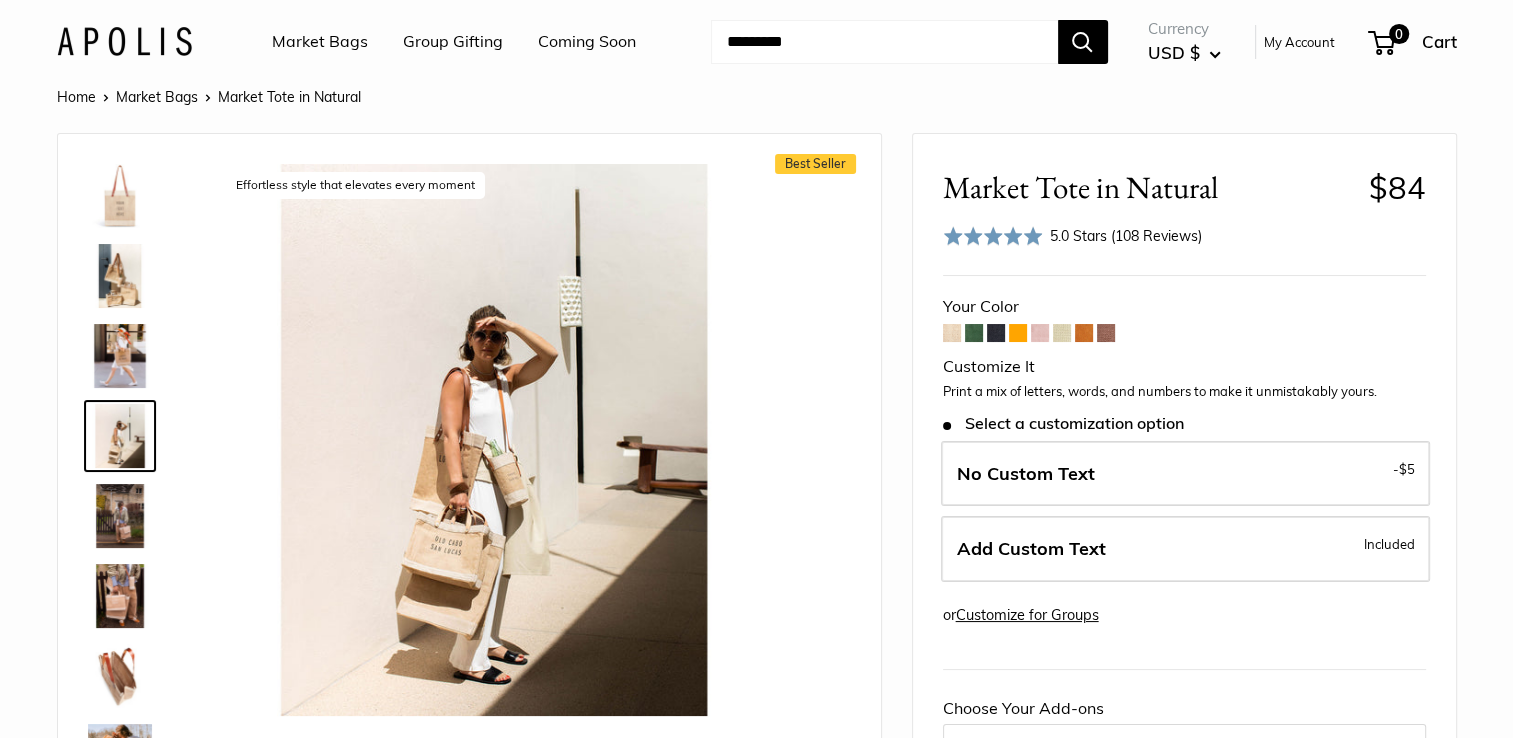 click at bounding box center [120, 516] 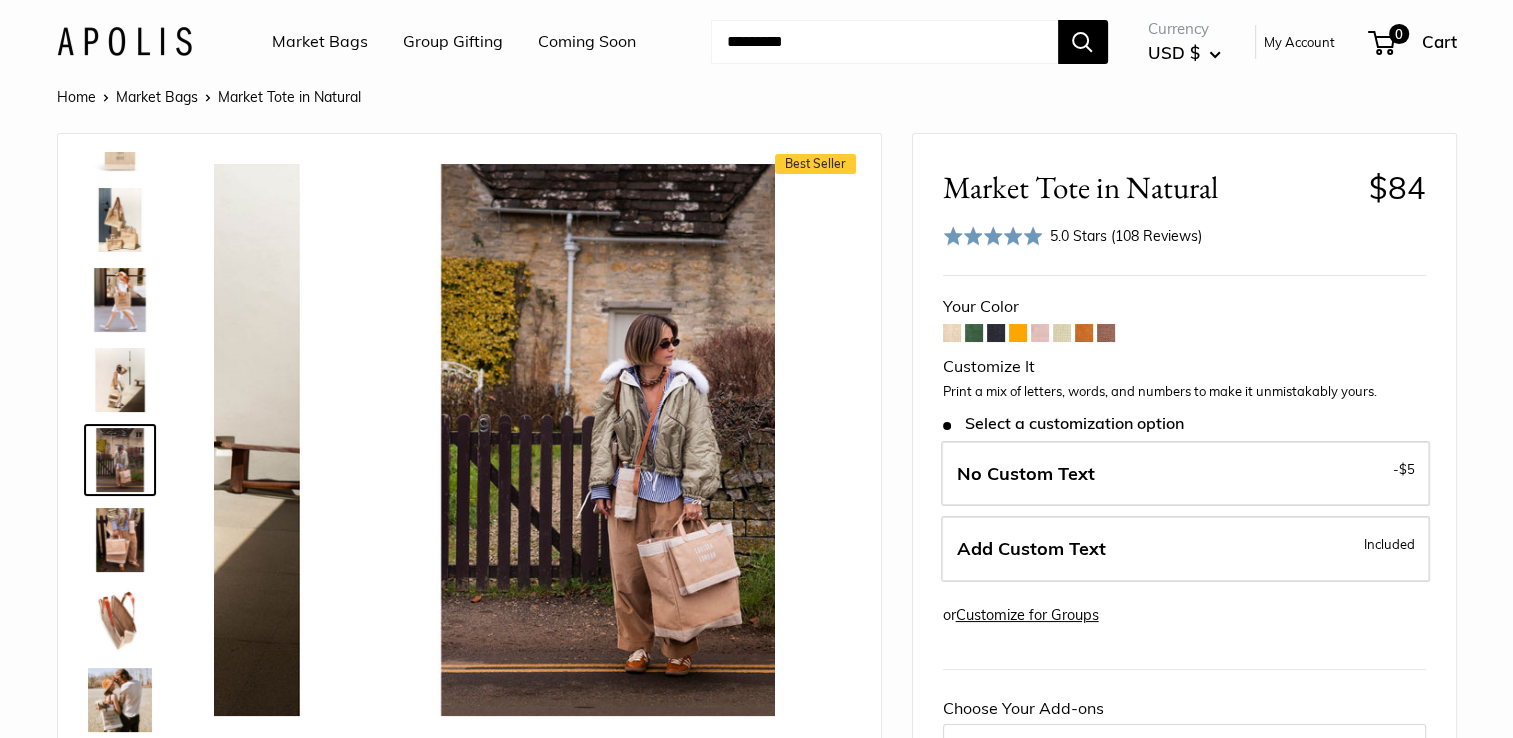 scroll, scrollTop: 62, scrollLeft: 0, axis: vertical 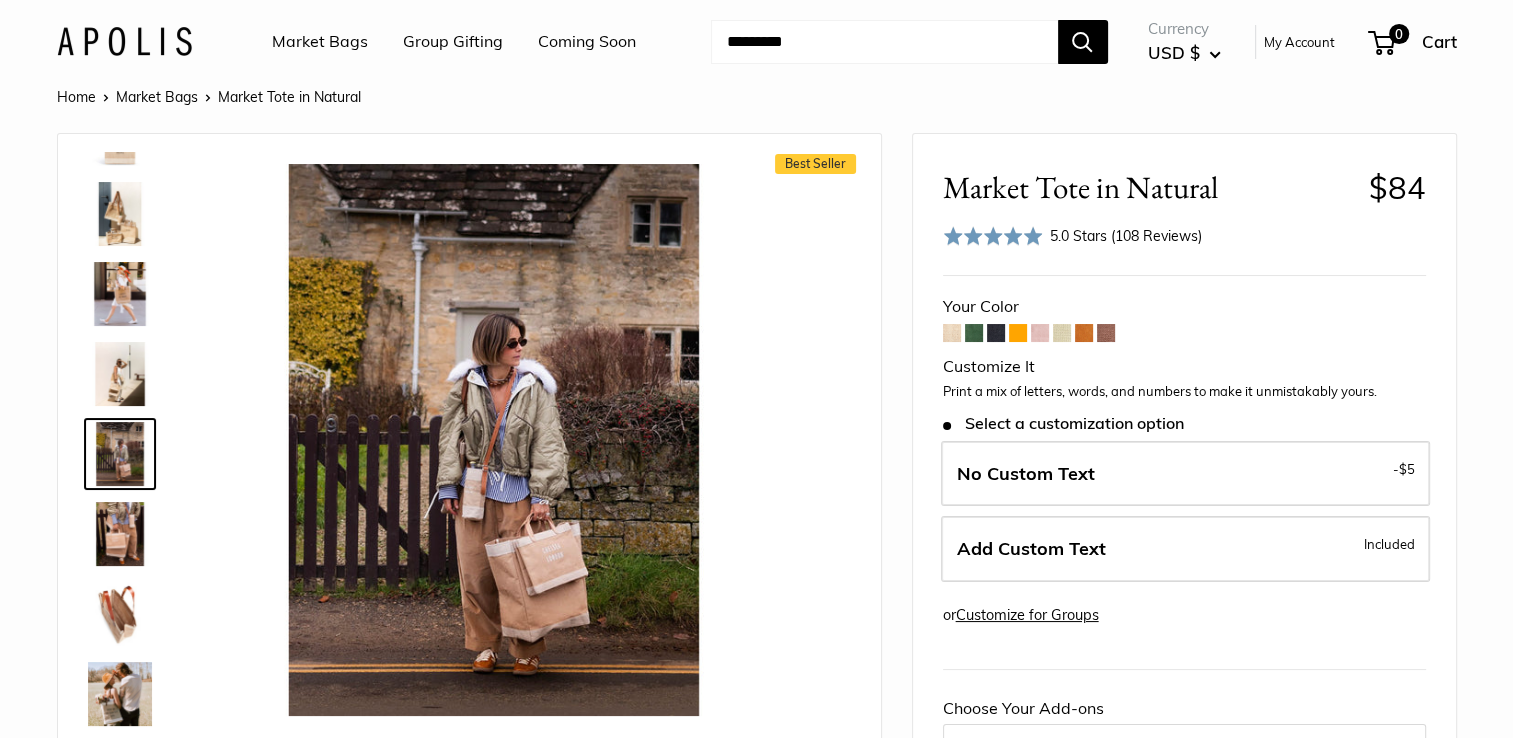 click at bounding box center [120, 614] 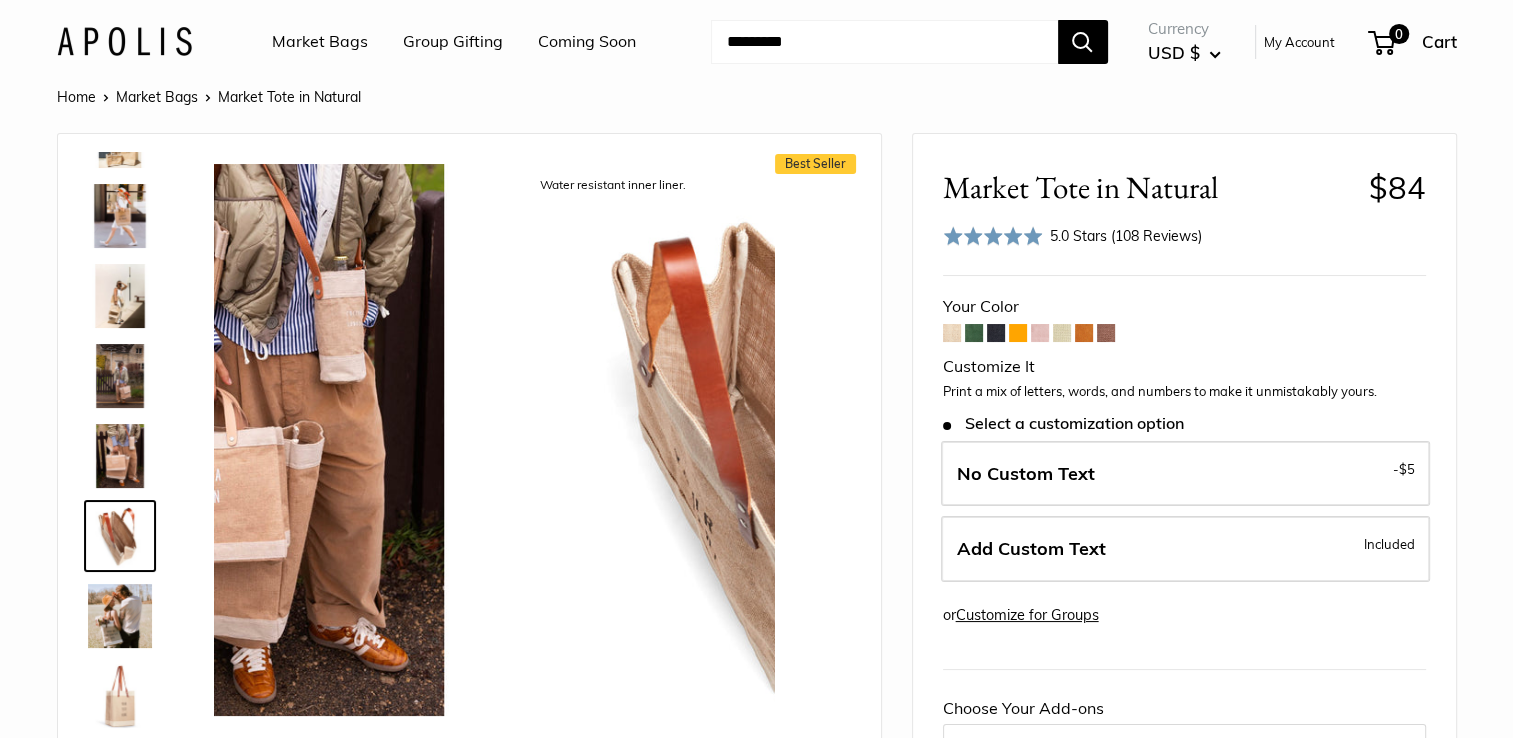 scroll, scrollTop: 222, scrollLeft: 0, axis: vertical 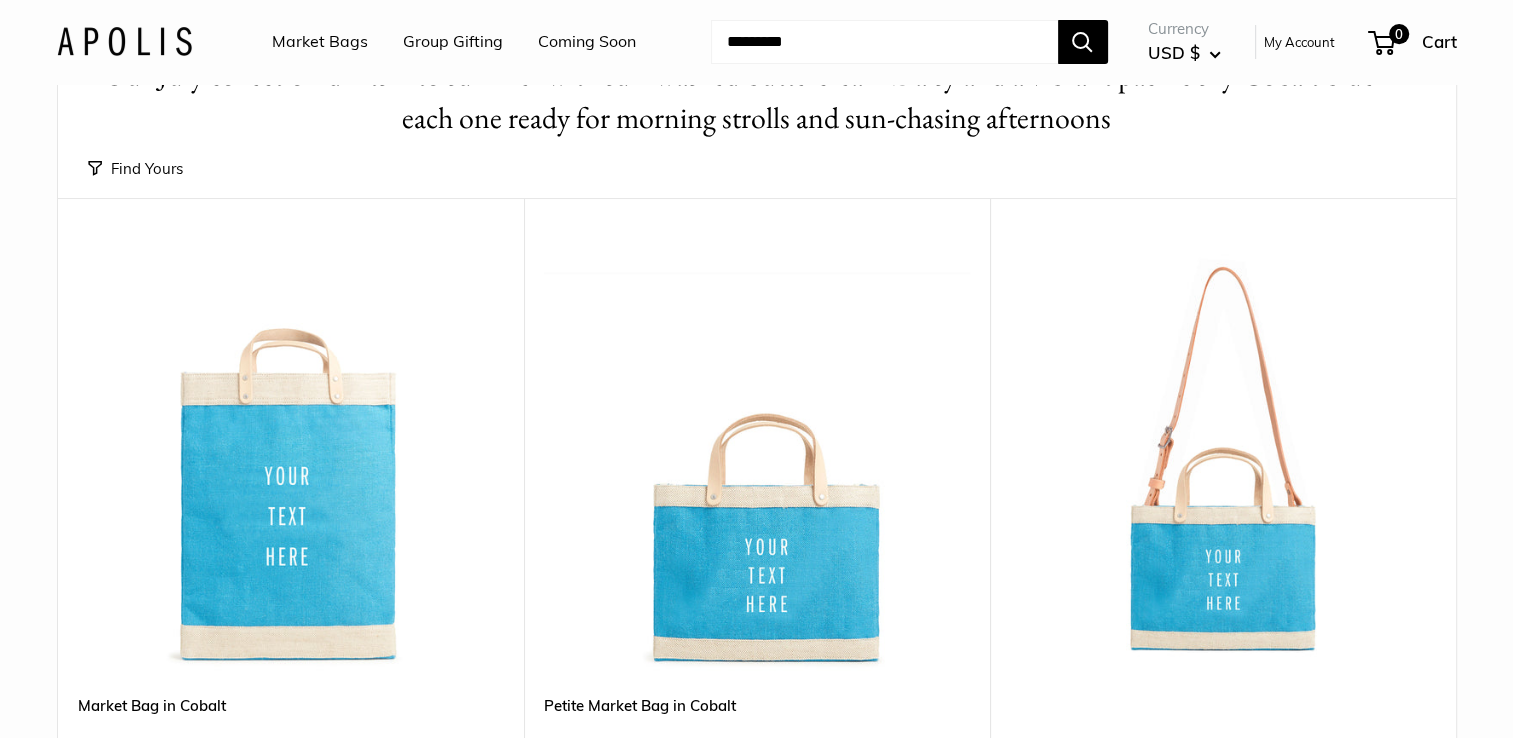 click at bounding box center (0, 0) 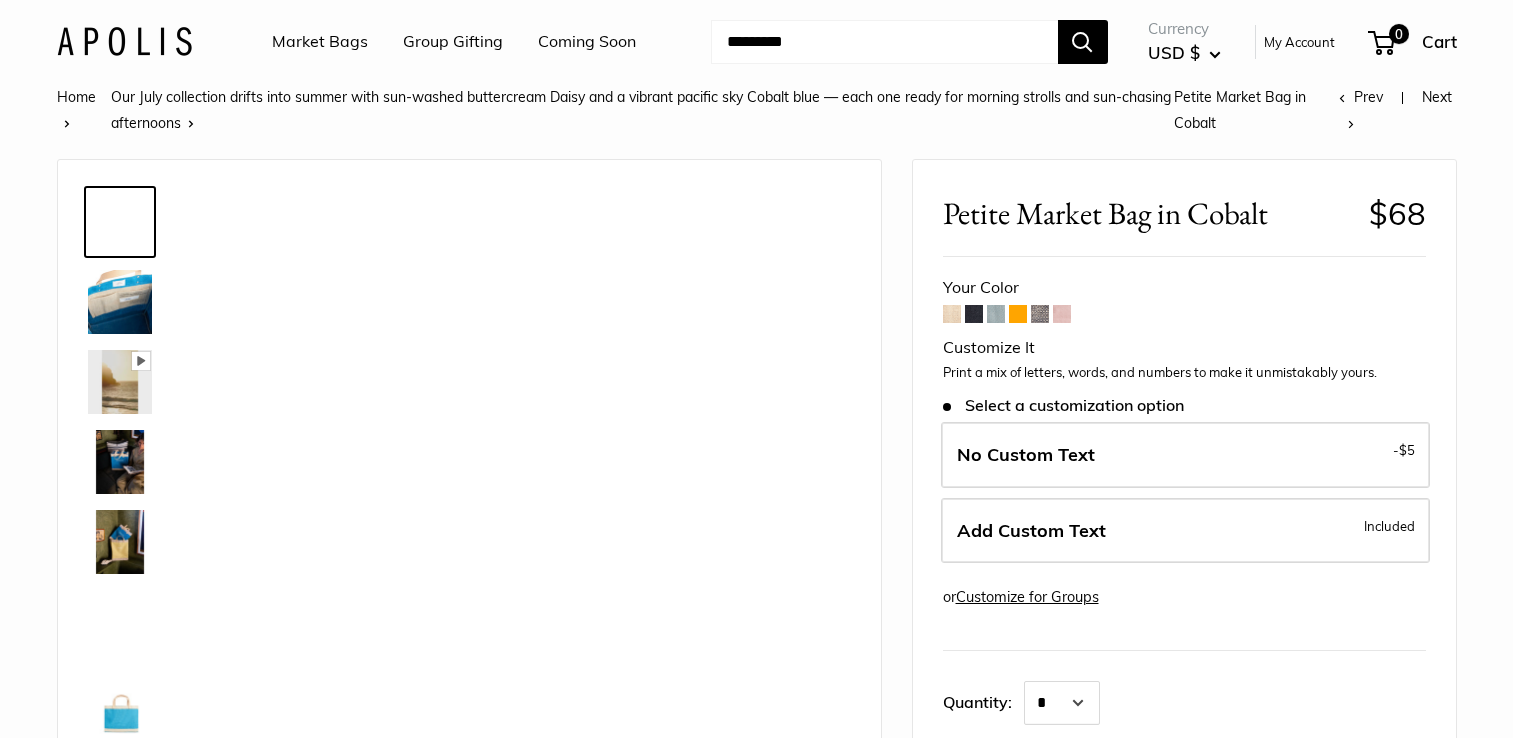 scroll, scrollTop: 0, scrollLeft: 0, axis: both 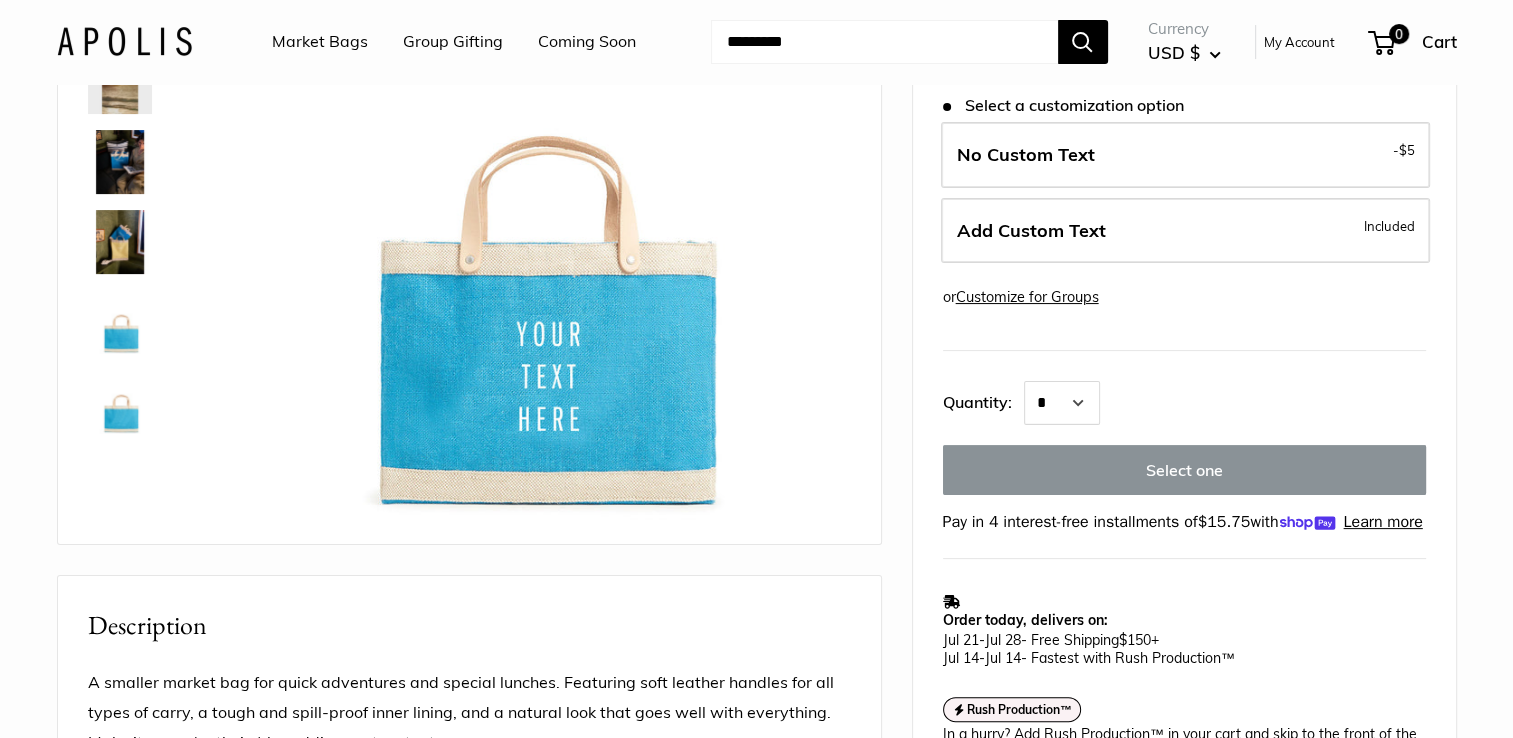 click at bounding box center [120, 242] 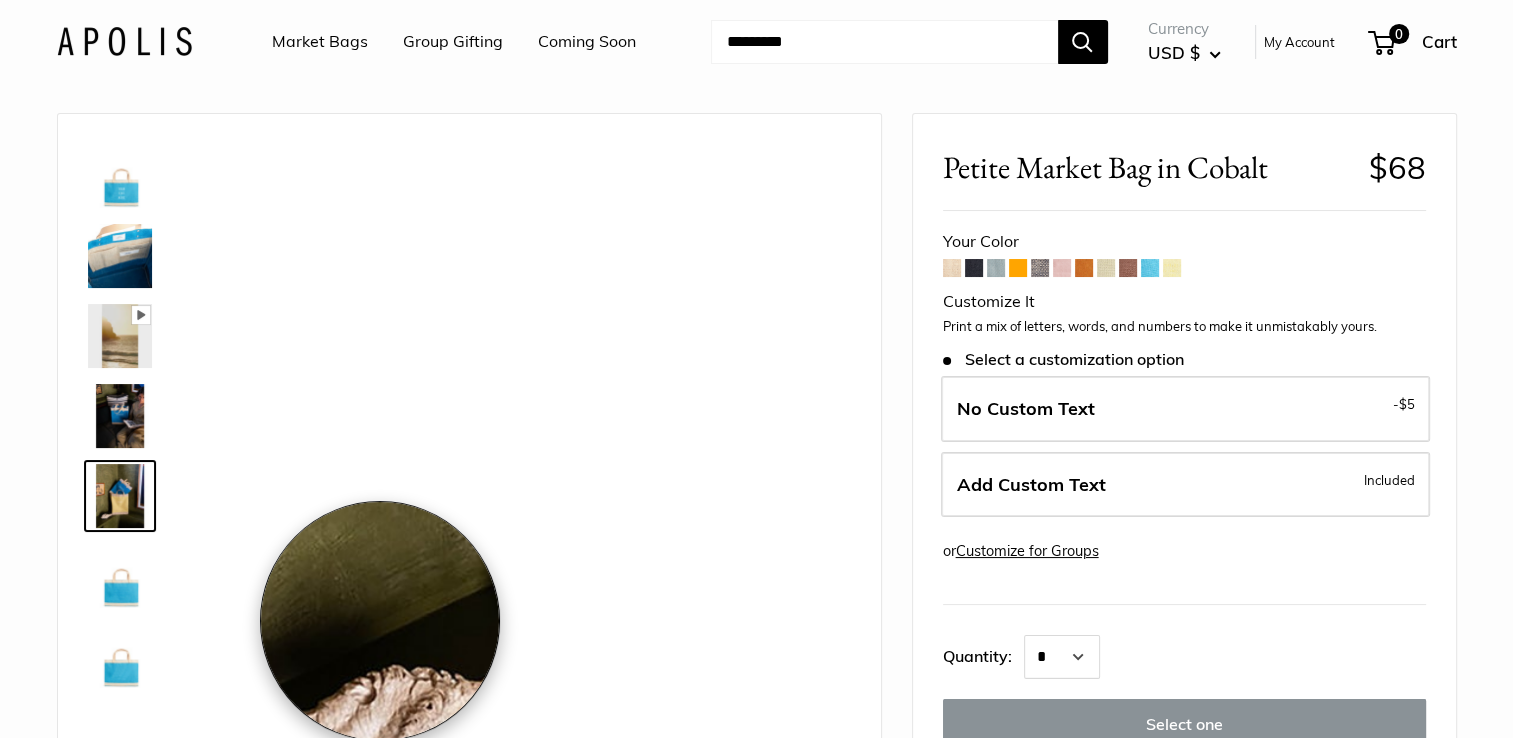 scroll, scrollTop: 0, scrollLeft: 0, axis: both 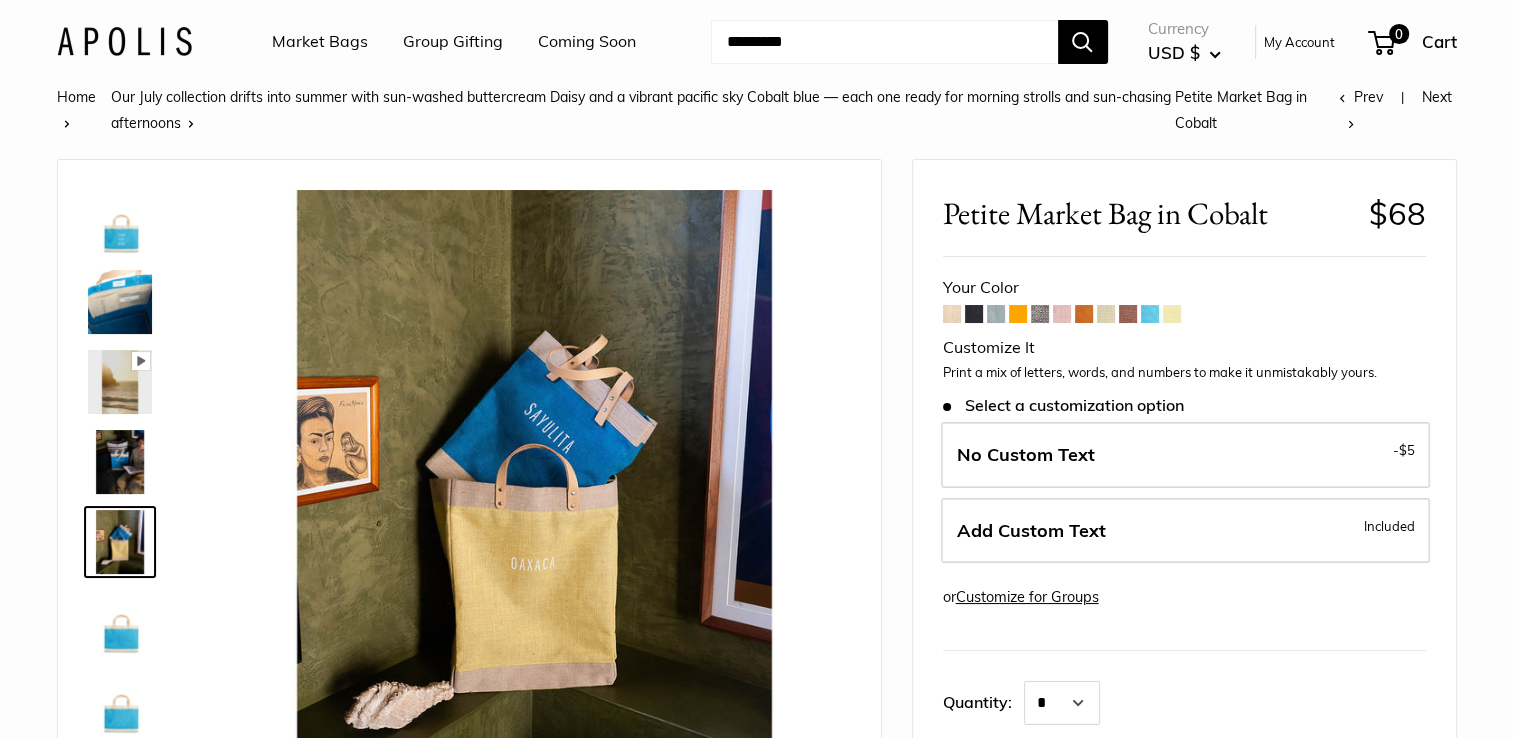 click at bounding box center [120, 222] 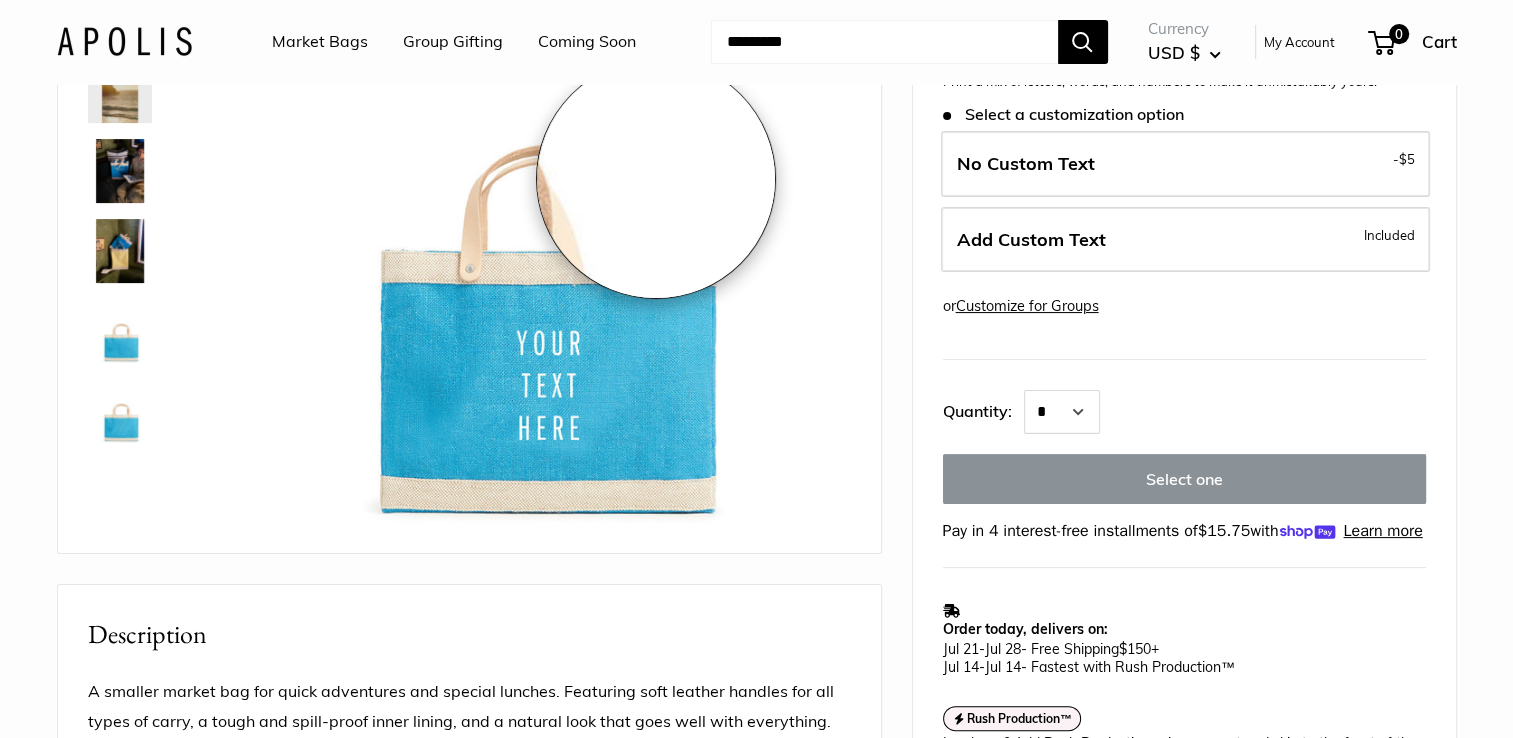 scroll, scrollTop: 300, scrollLeft: 0, axis: vertical 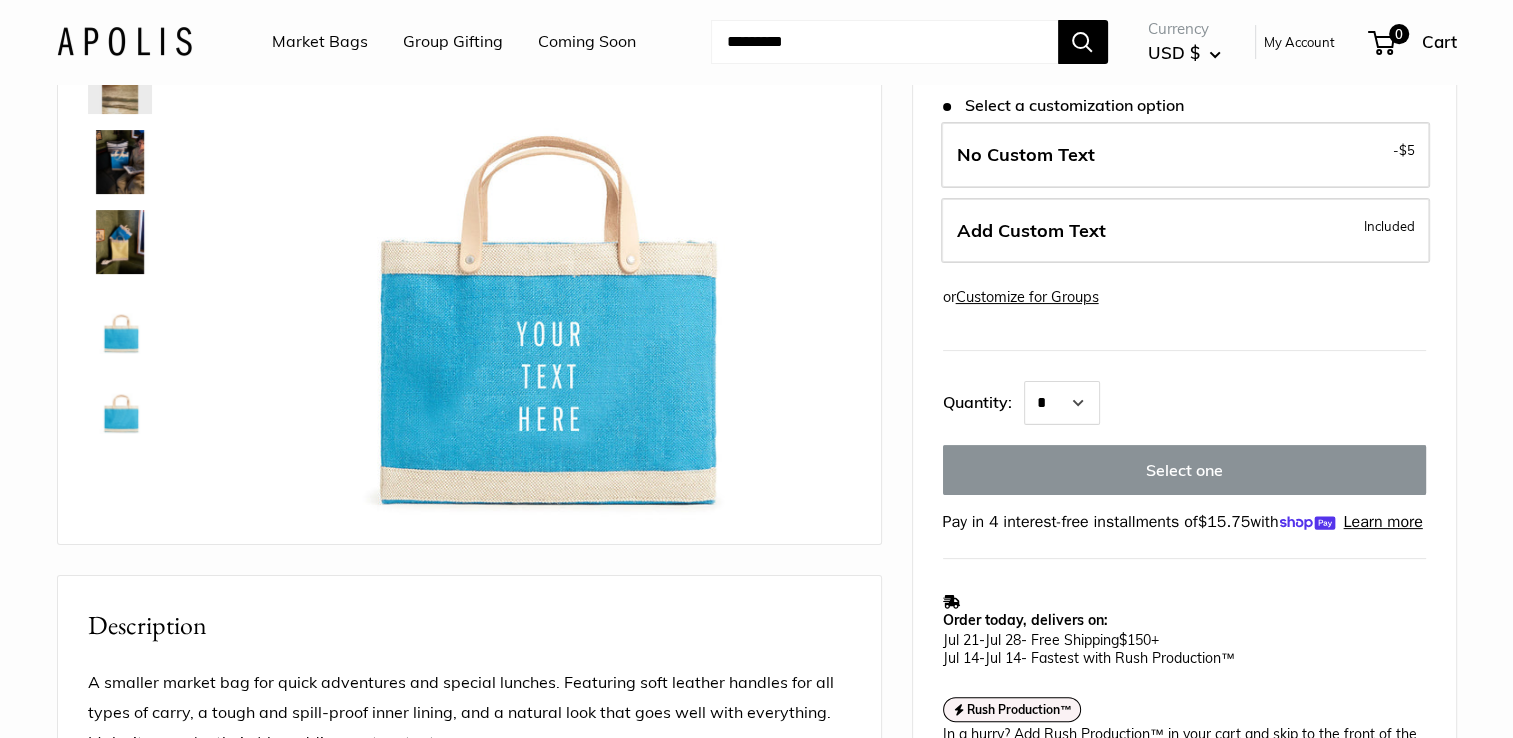 click at bounding box center (120, 162) 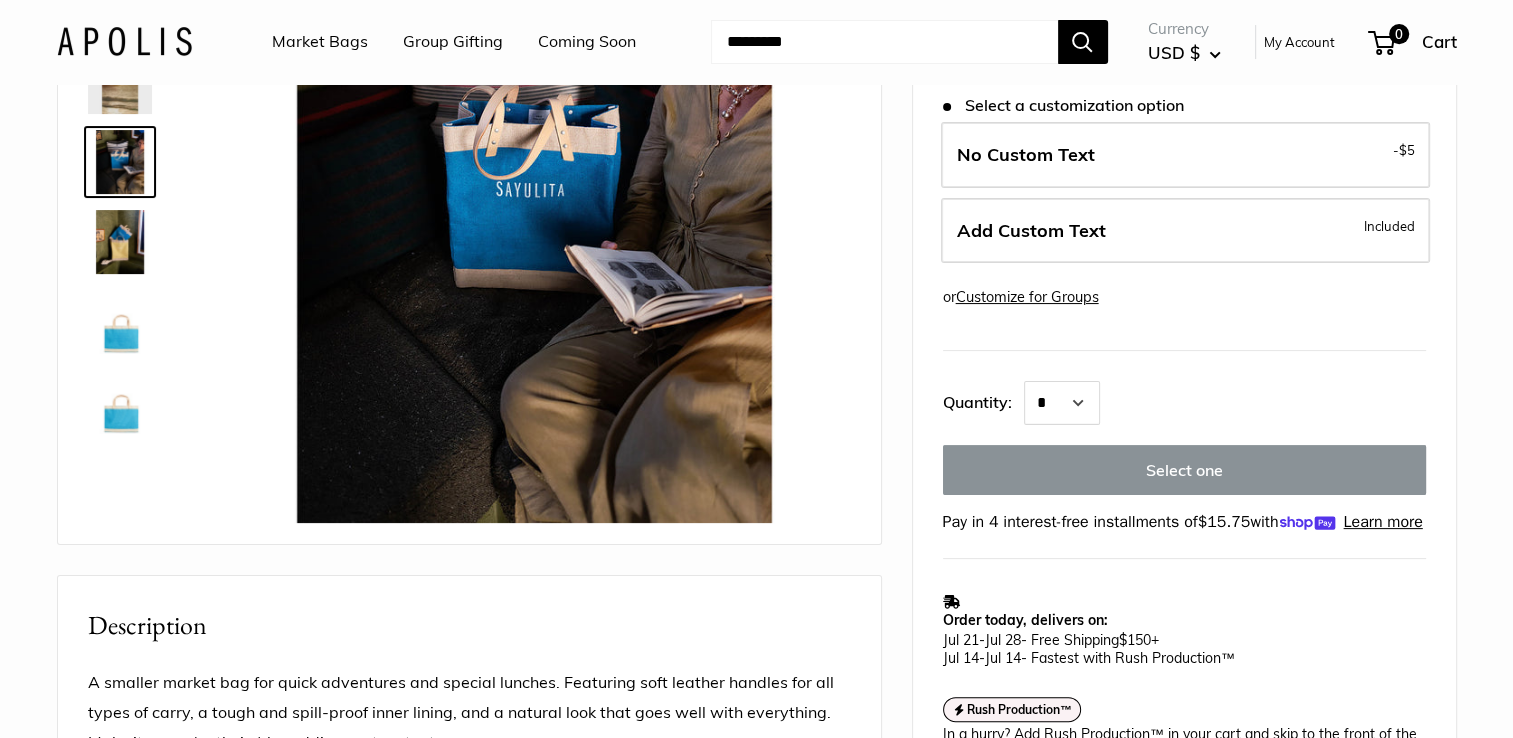 click at bounding box center (120, 242) 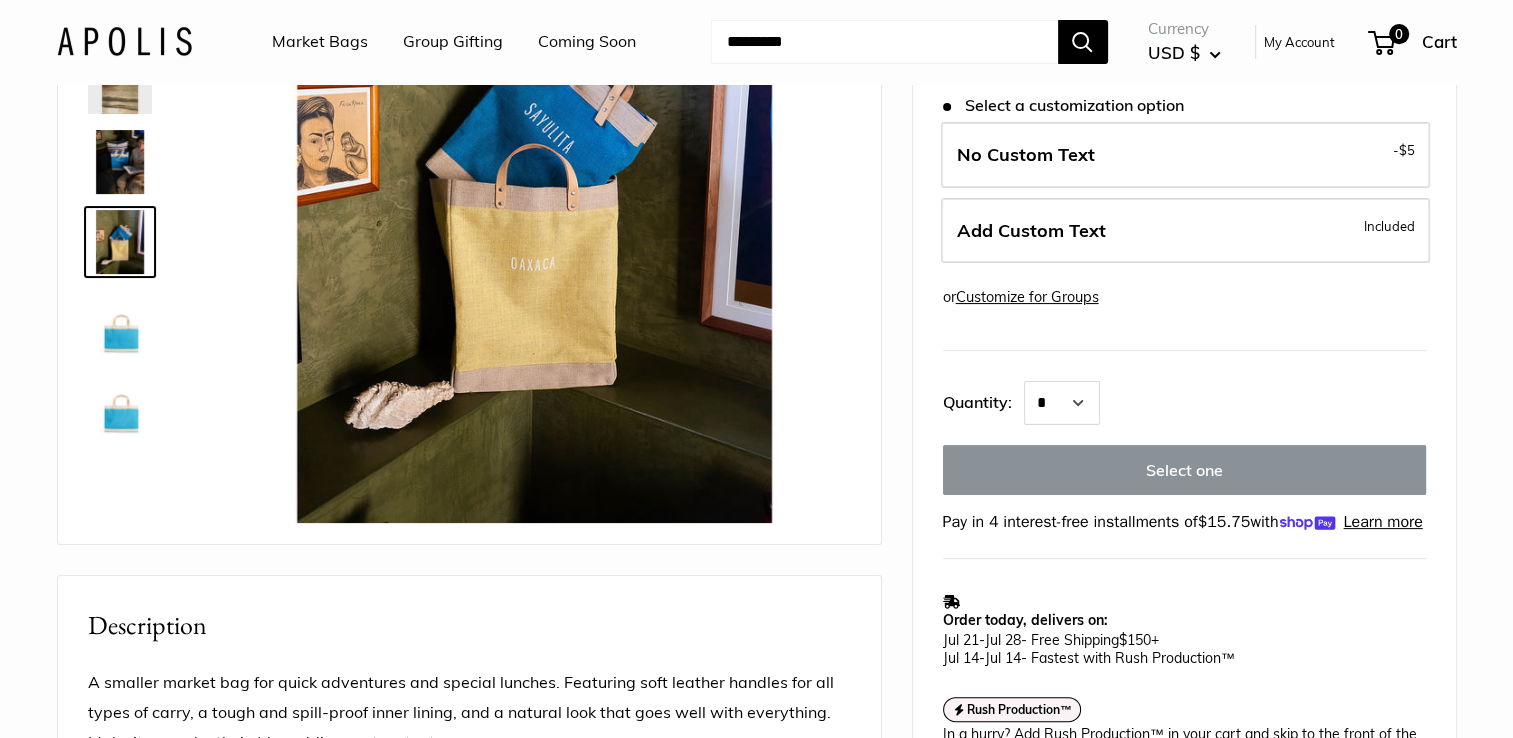 click at bounding box center [120, 322] 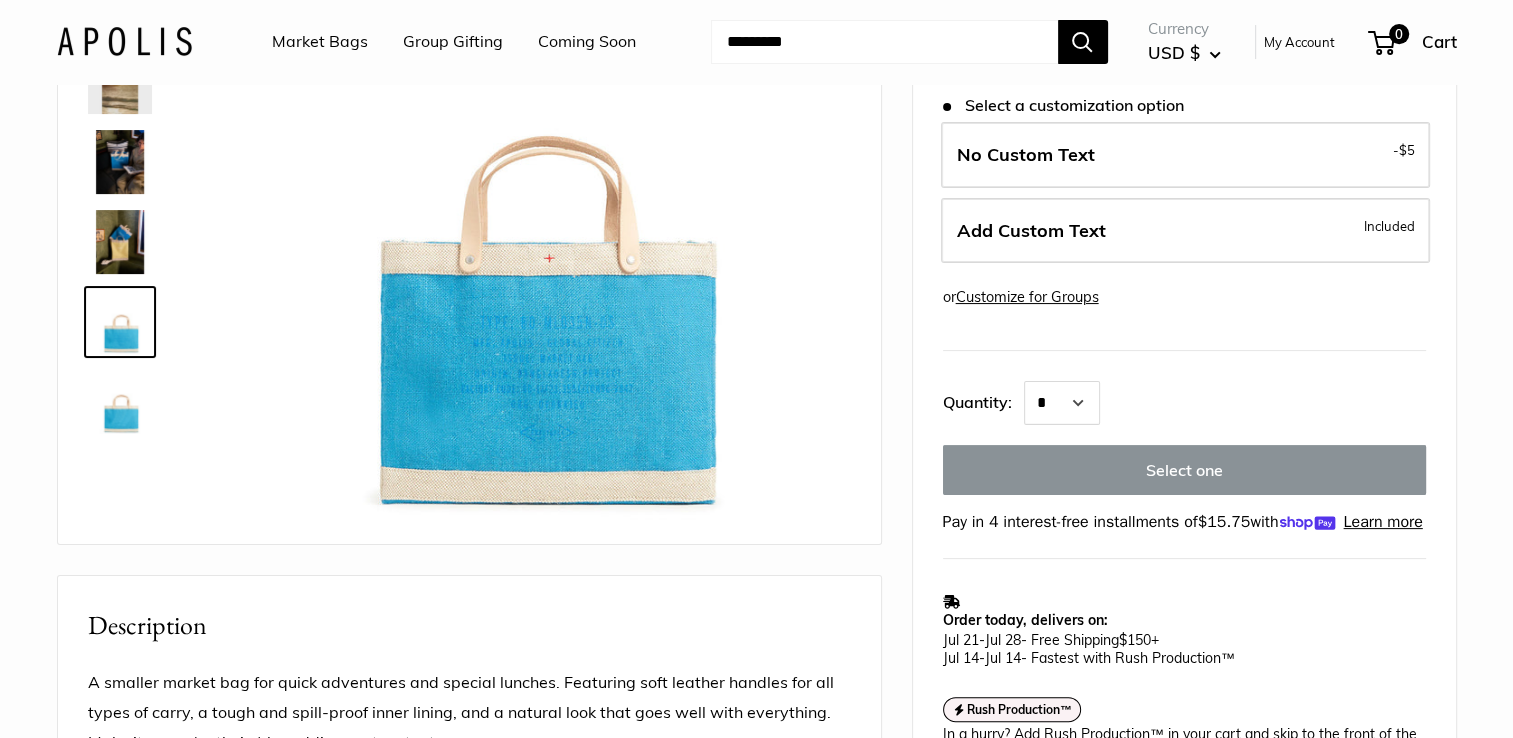 click at bounding box center [120, 402] 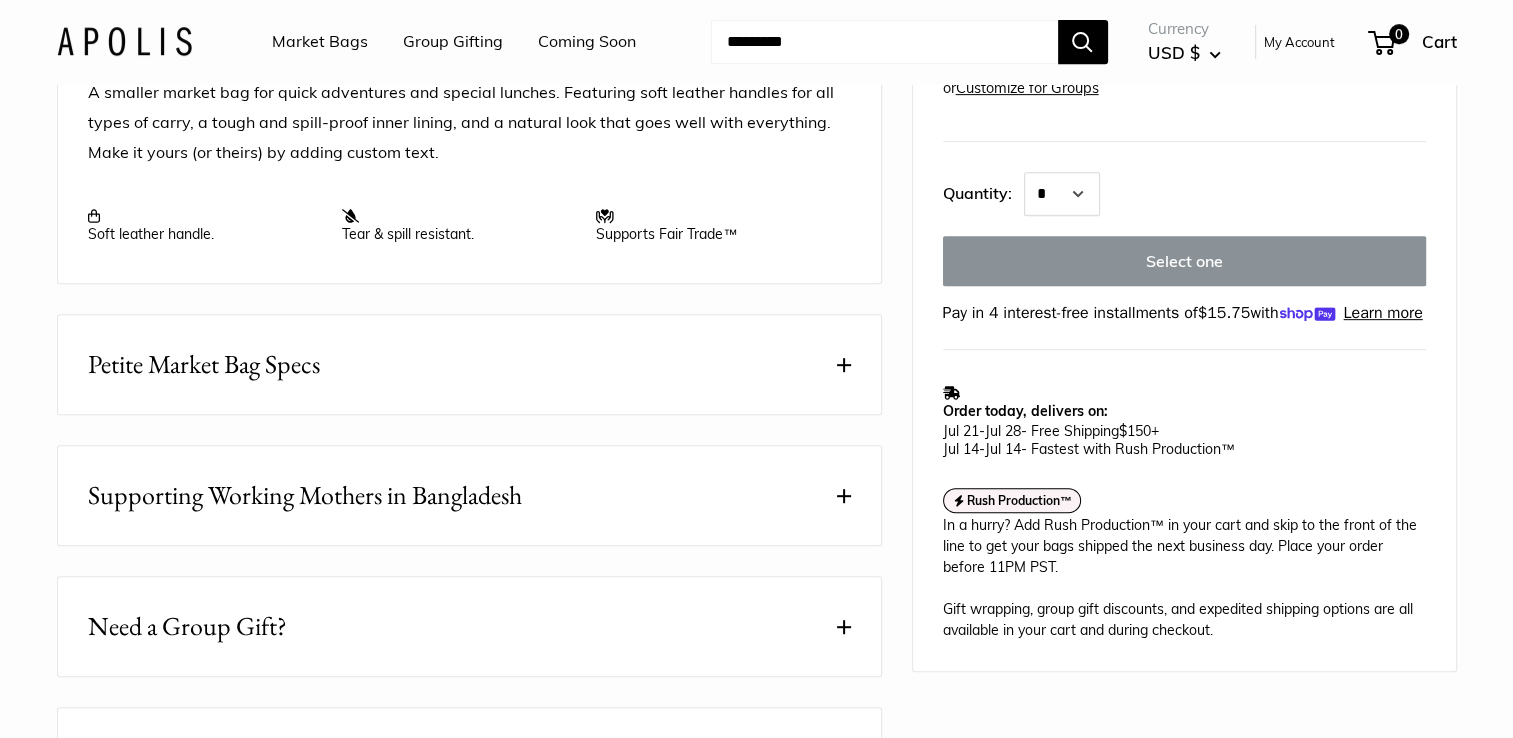 scroll, scrollTop: 900, scrollLeft: 0, axis: vertical 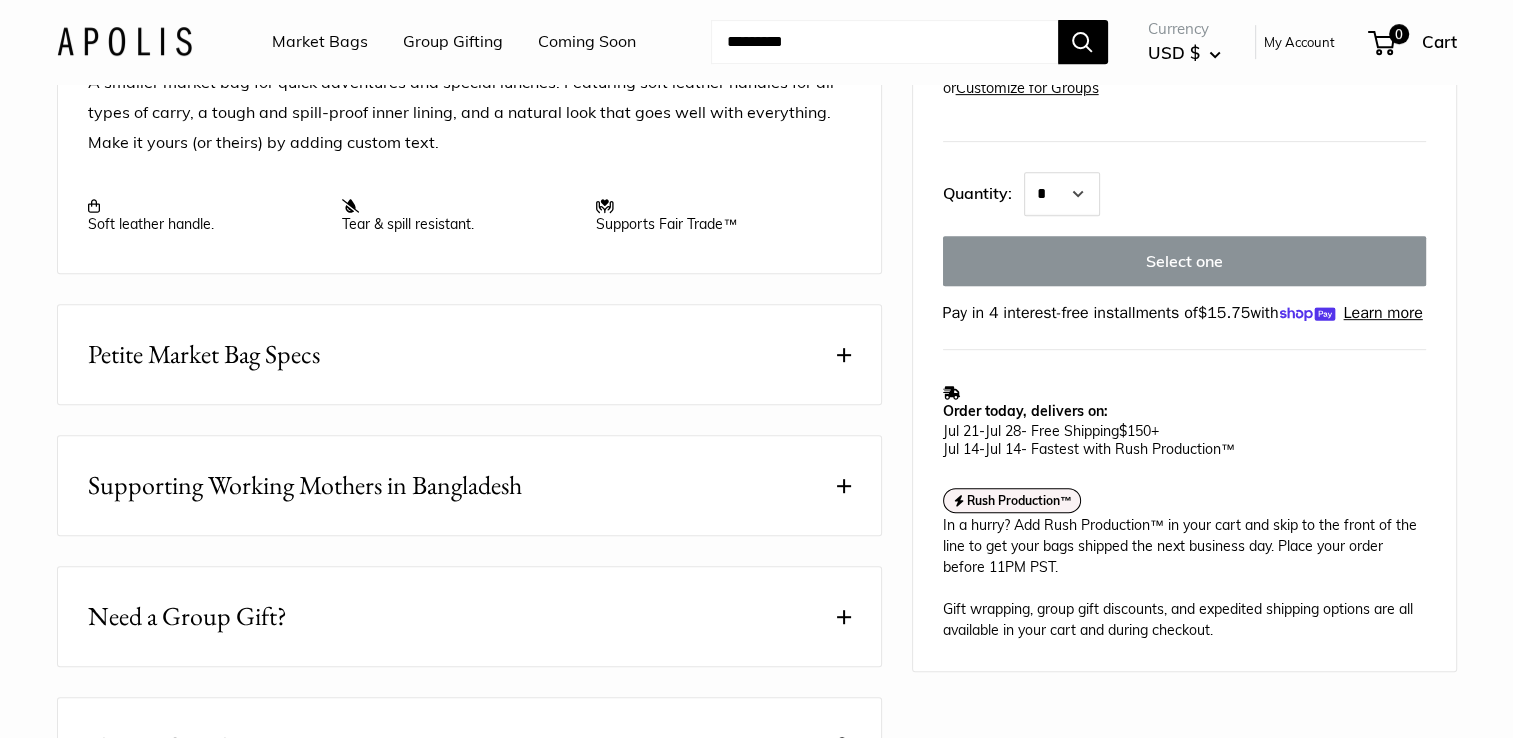 click on "Petite Market Bag Specs" at bounding box center [469, 354] 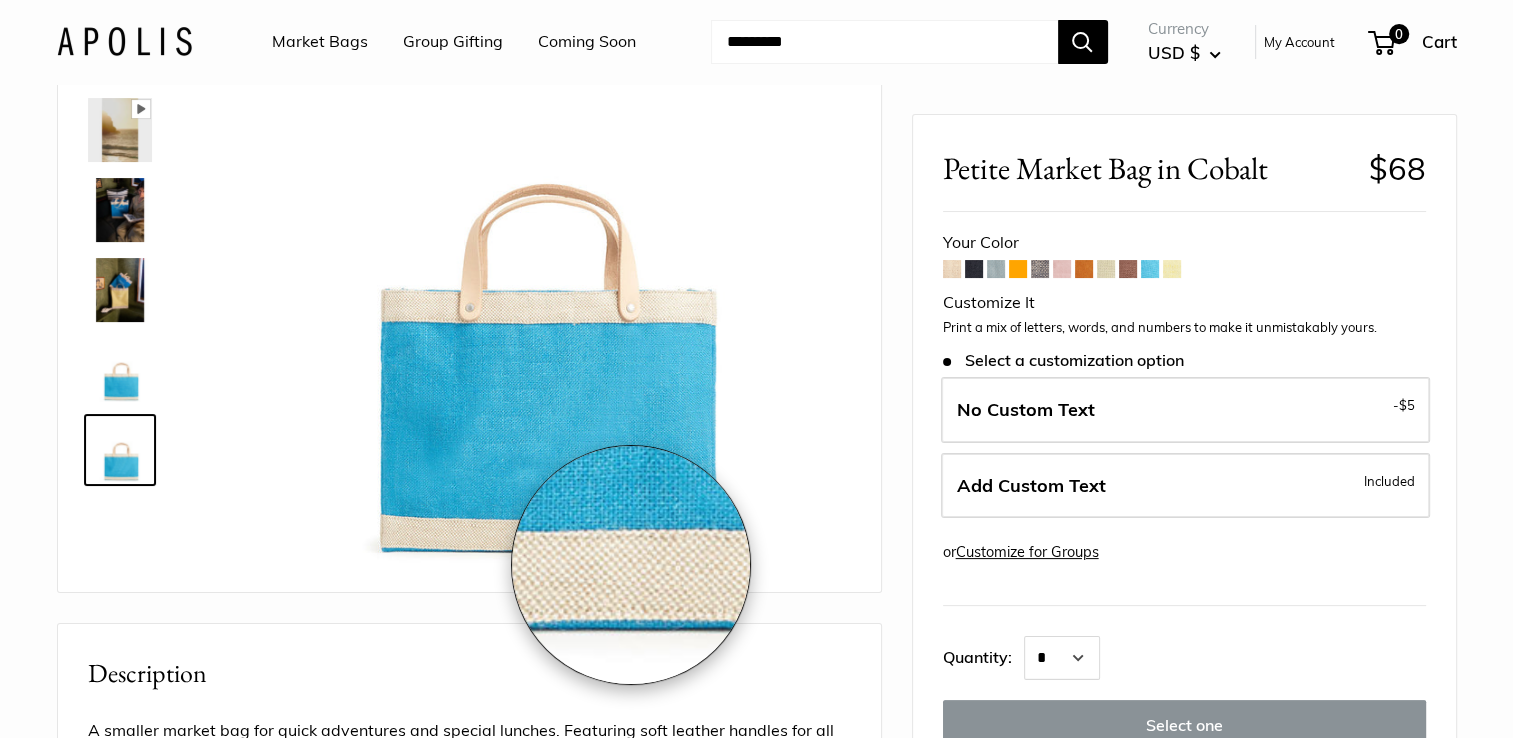 scroll, scrollTop: 0, scrollLeft: 0, axis: both 